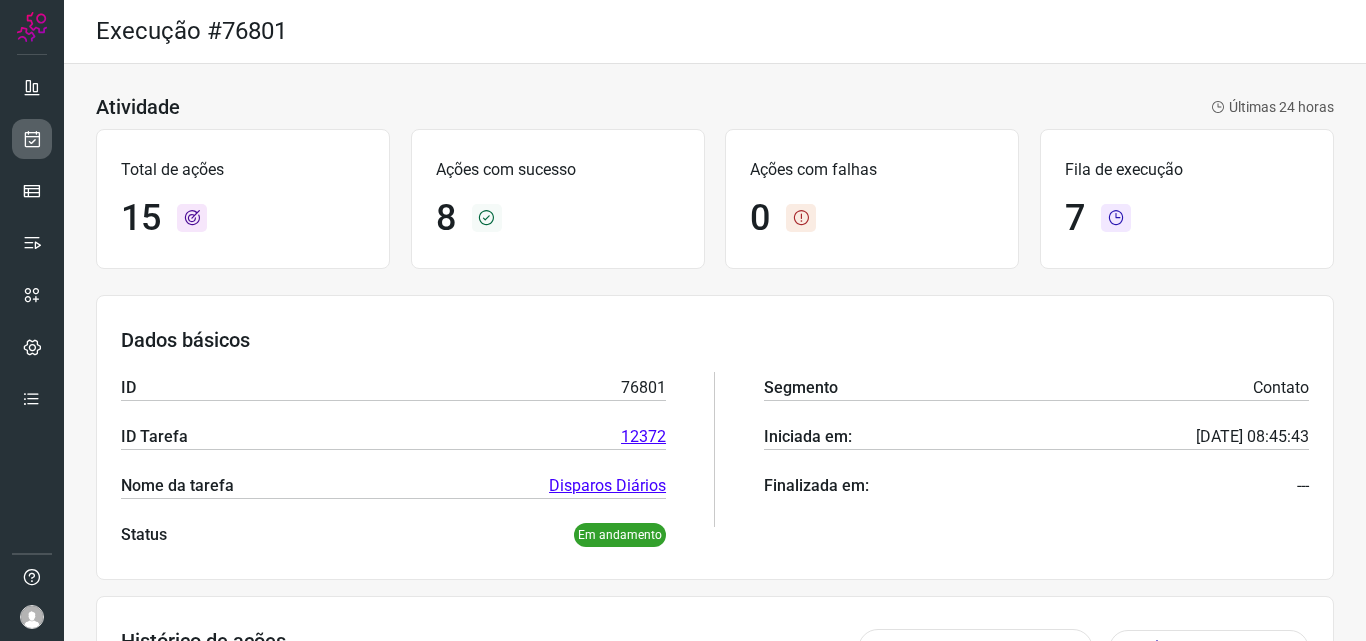 scroll, scrollTop: 0, scrollLeft: 0, axis: both 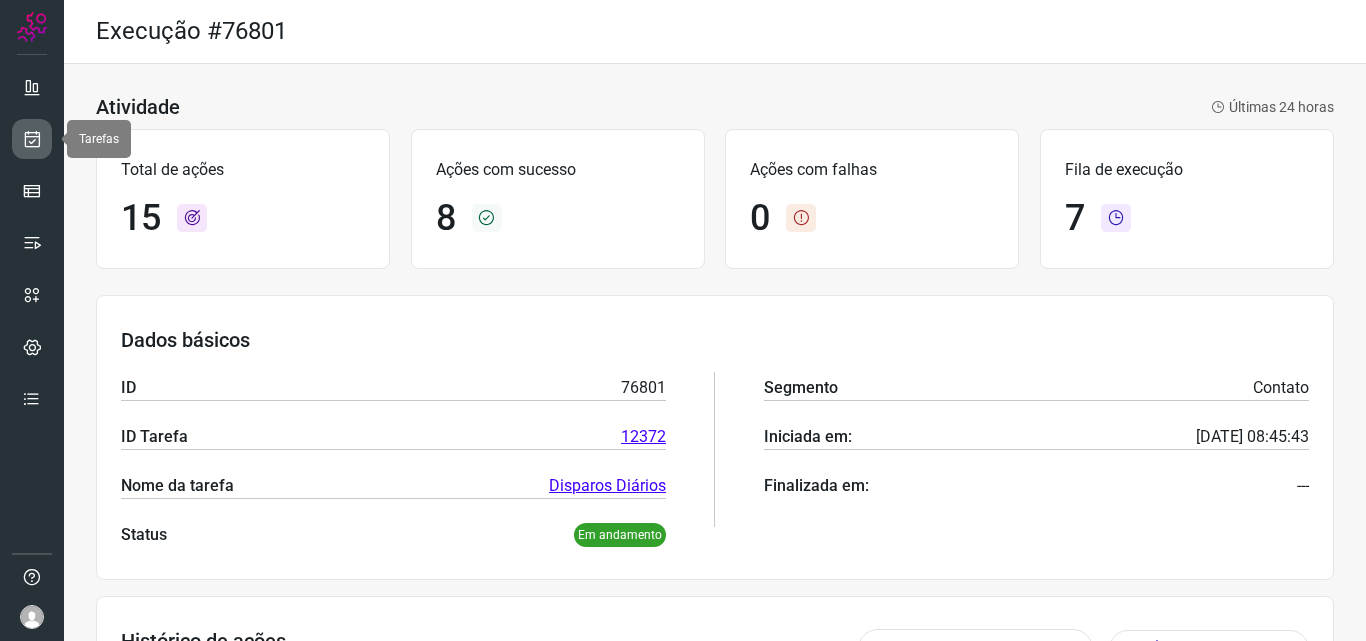 click at bounding box center (32, 139) 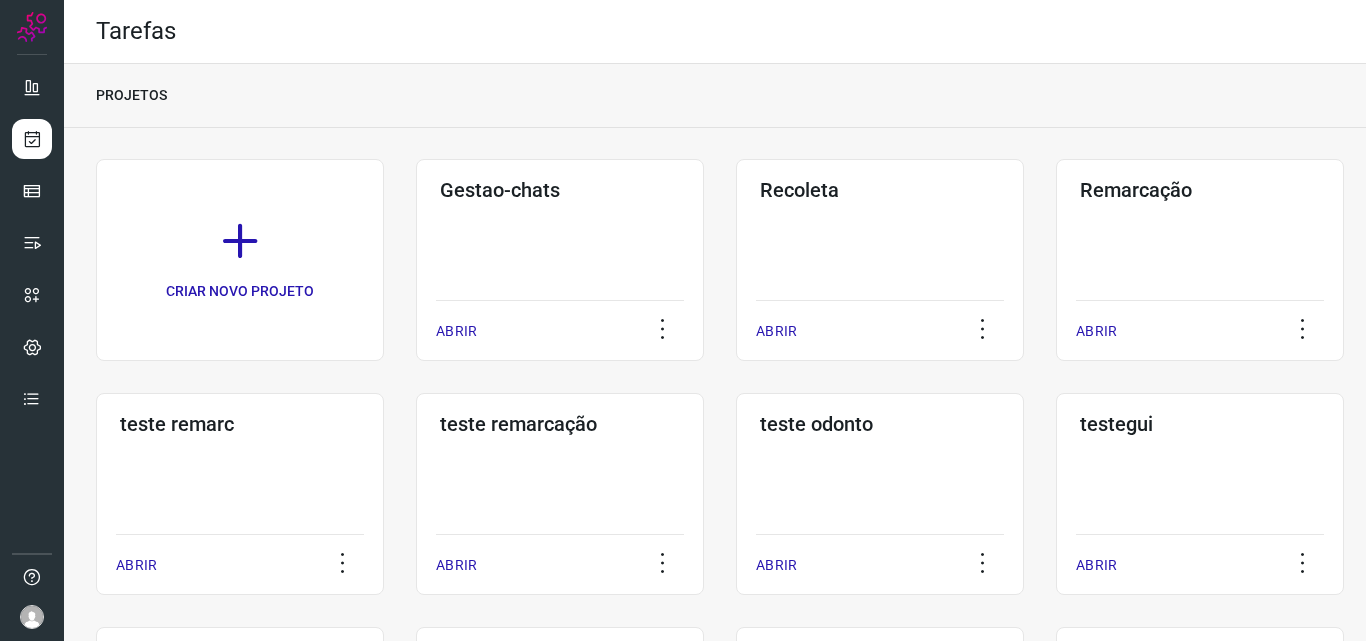 click on "Remarcação  ABRIR" 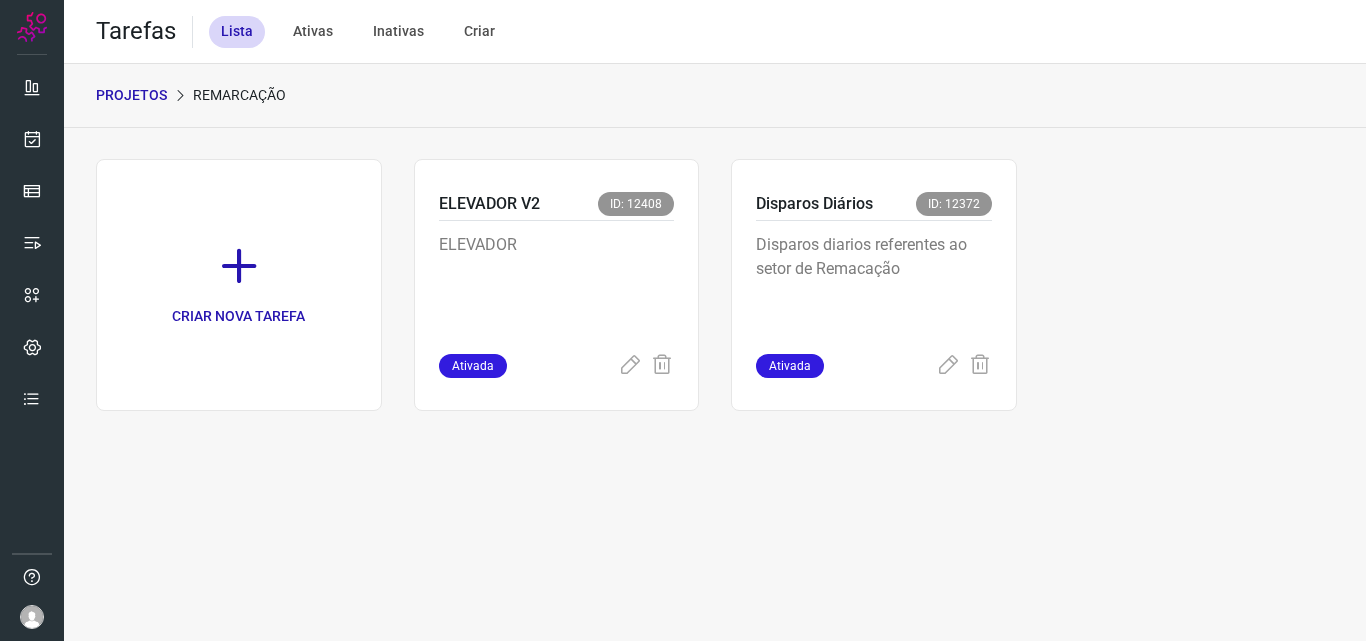 click on "Disparos diarios referentes ao setor de Remacação" at bounding box center [874, 283] 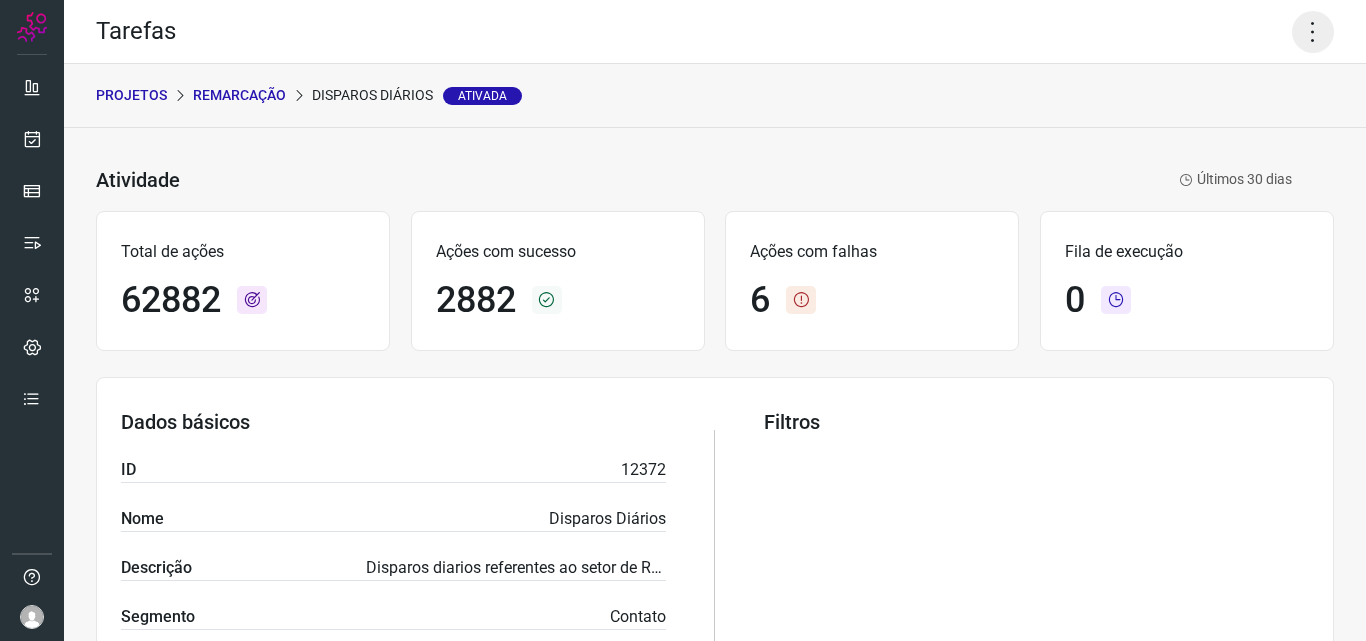 click 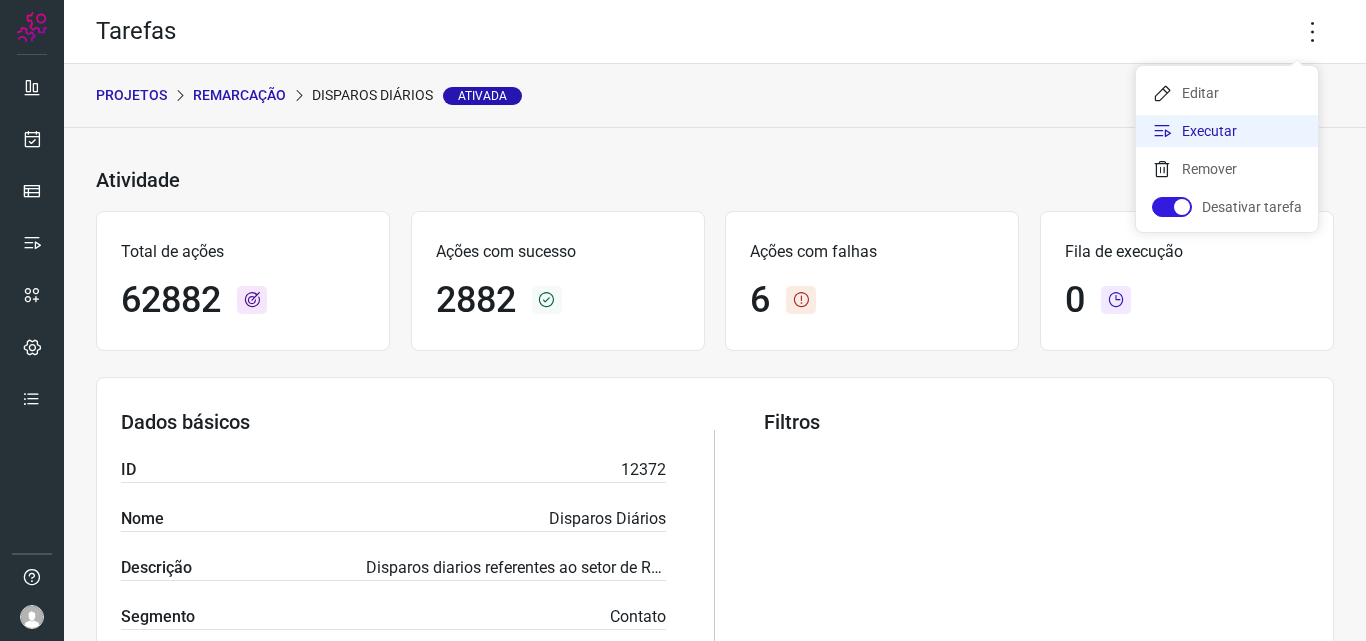 click on "Executar" 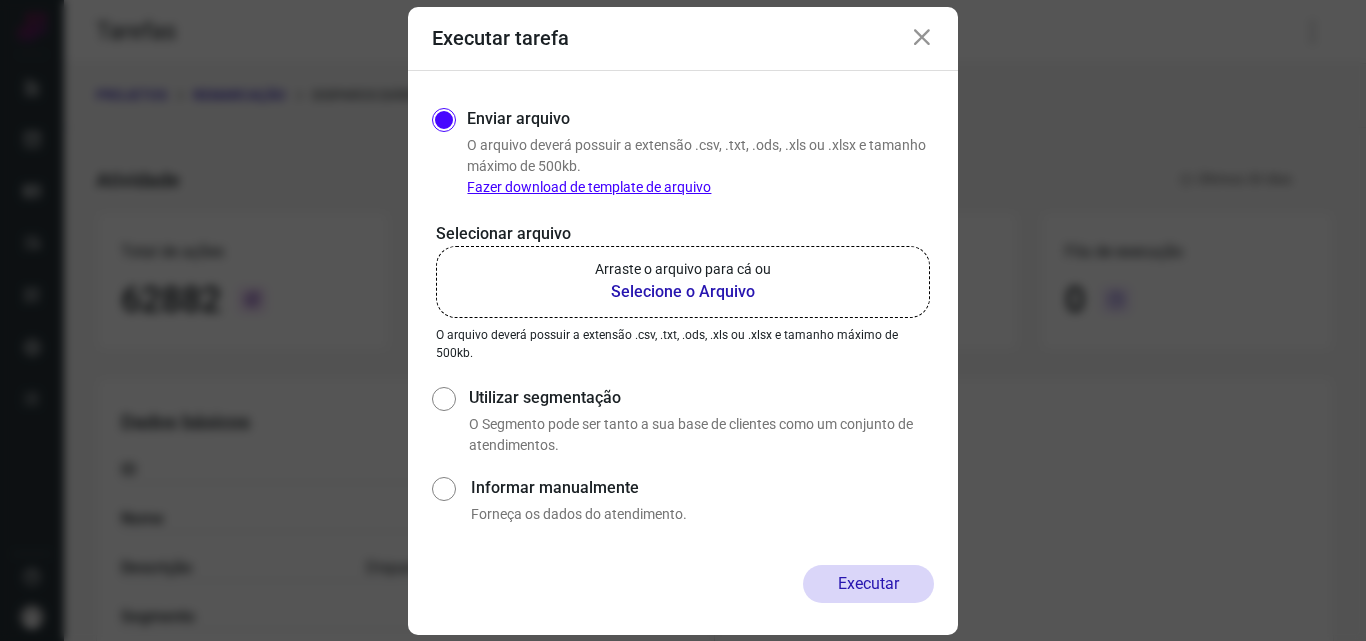 click on "Arraste o arquivo para cá ou Selecione o Arquivo" 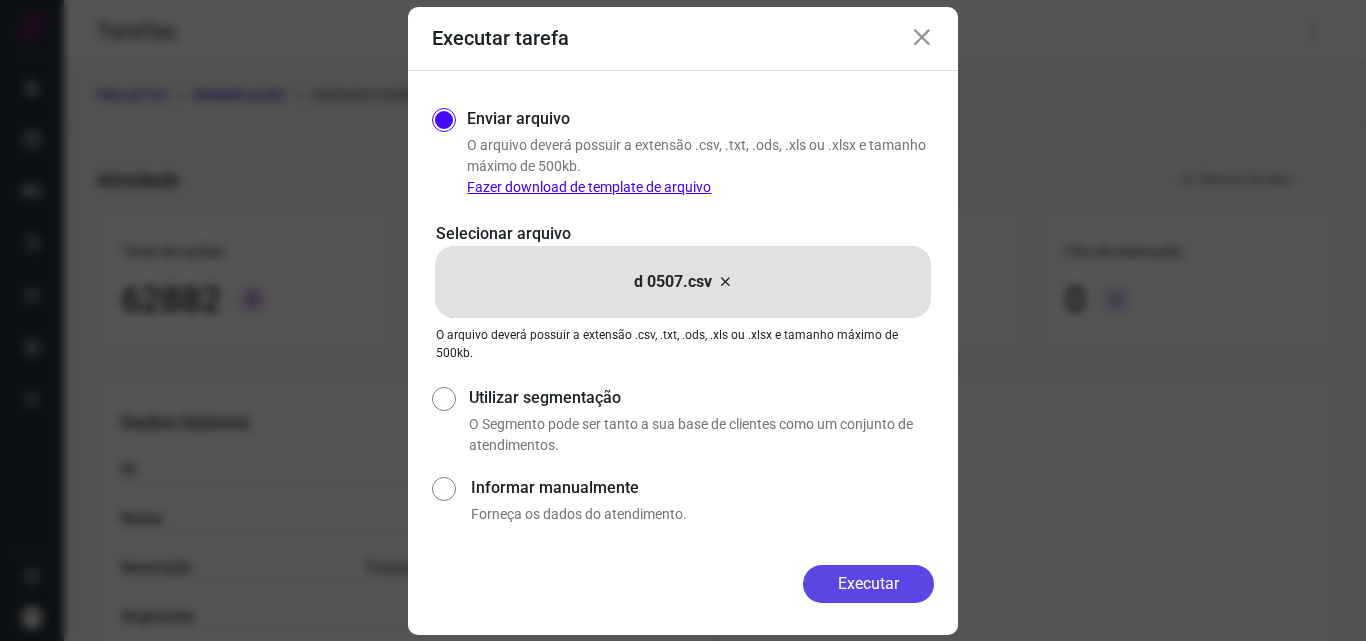 click on "Executar" at bounding box center (868, 584) 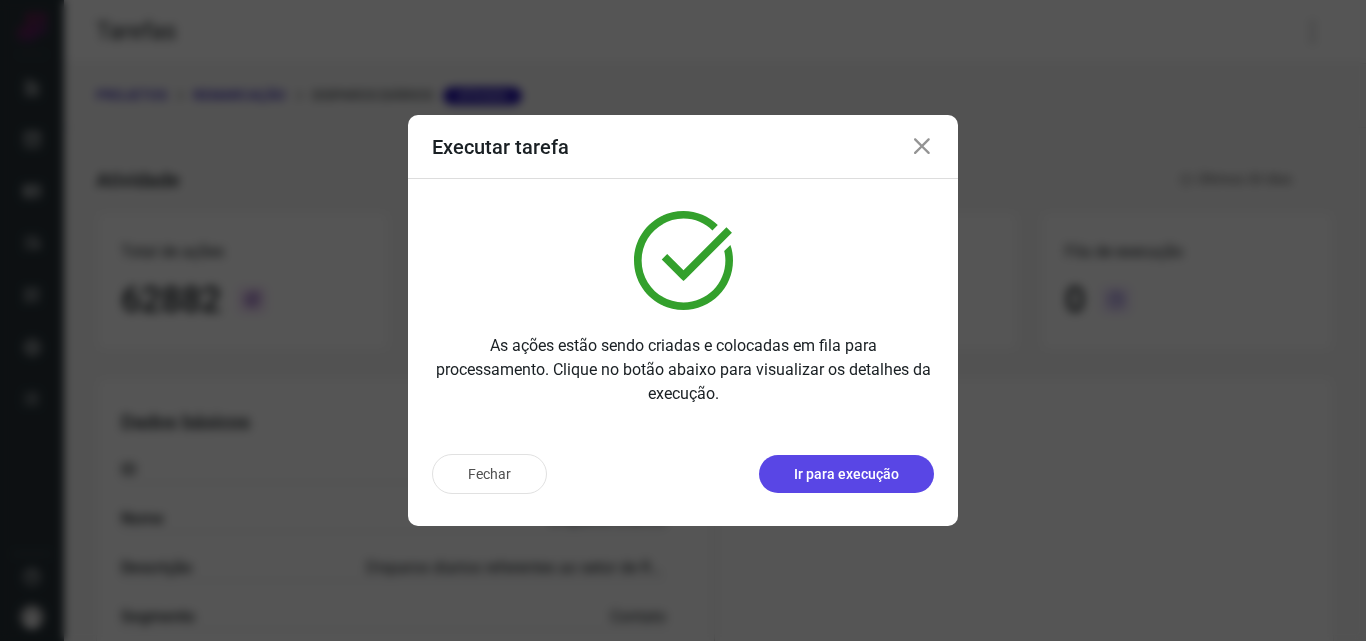 click on "Ir para execução" at bounding box center (846, 474) 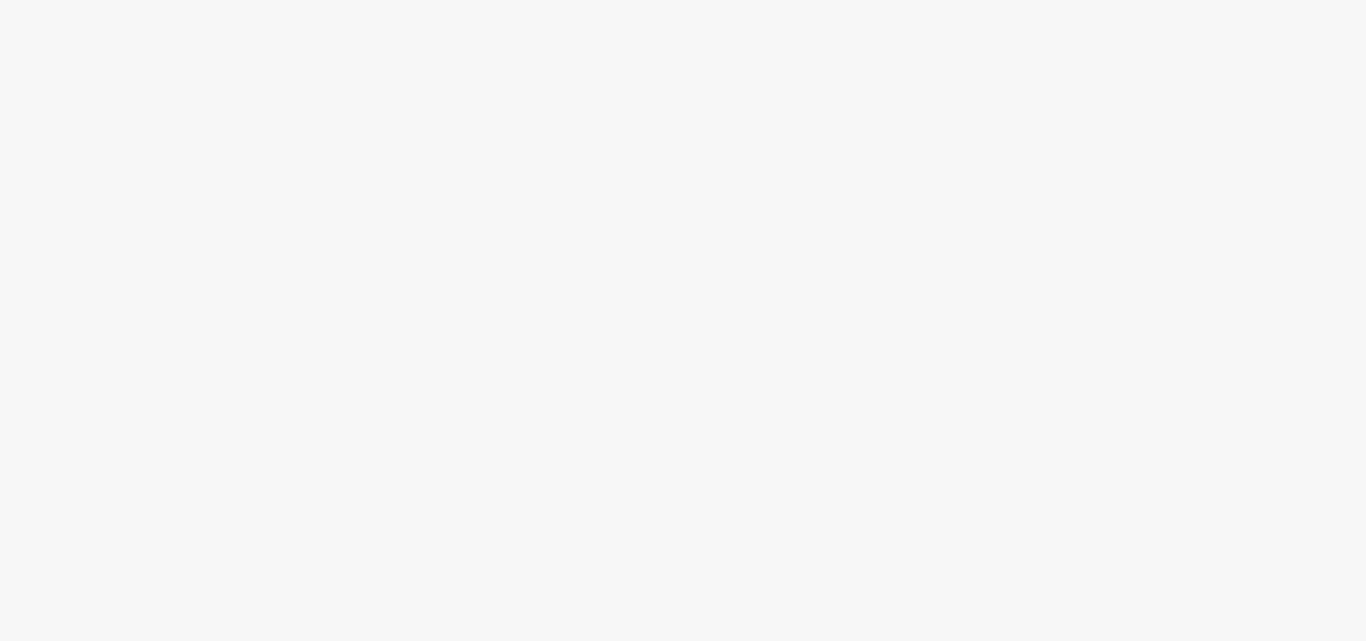 scroll, scrollTop: 0, scrollLeft: 0, axis: both 